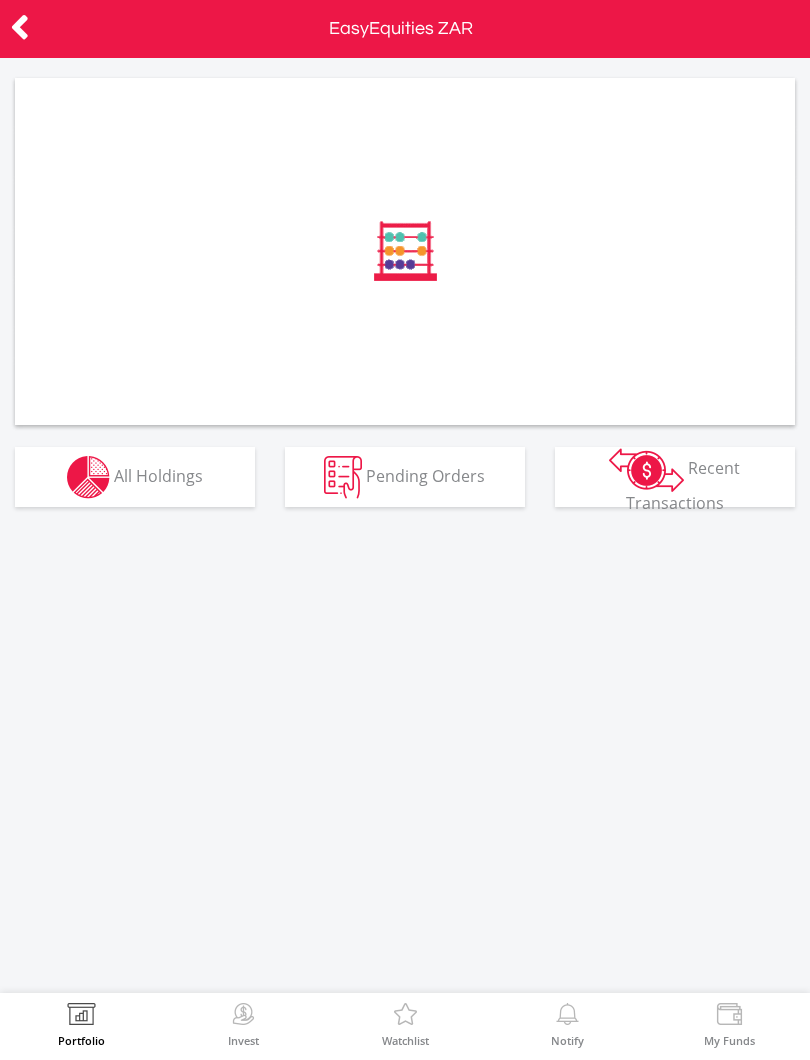 scroll, scrollTop: 0, scrollLeft: 0, axis: both 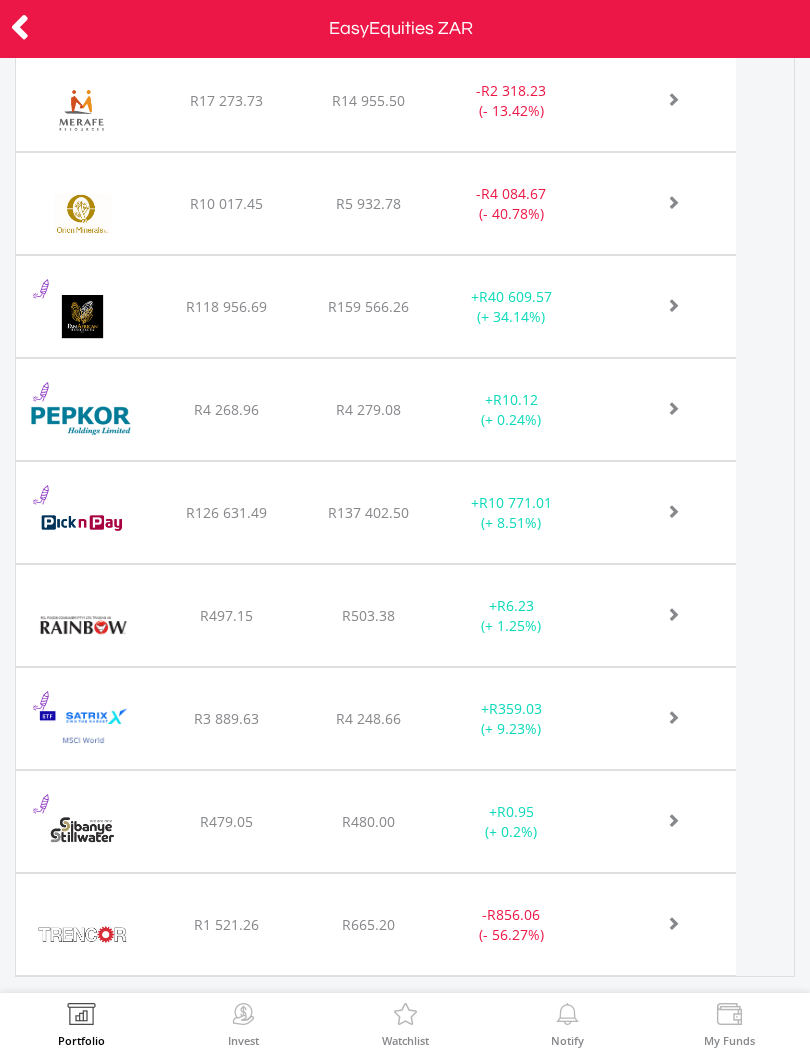 click at bounding box center (650, -514) 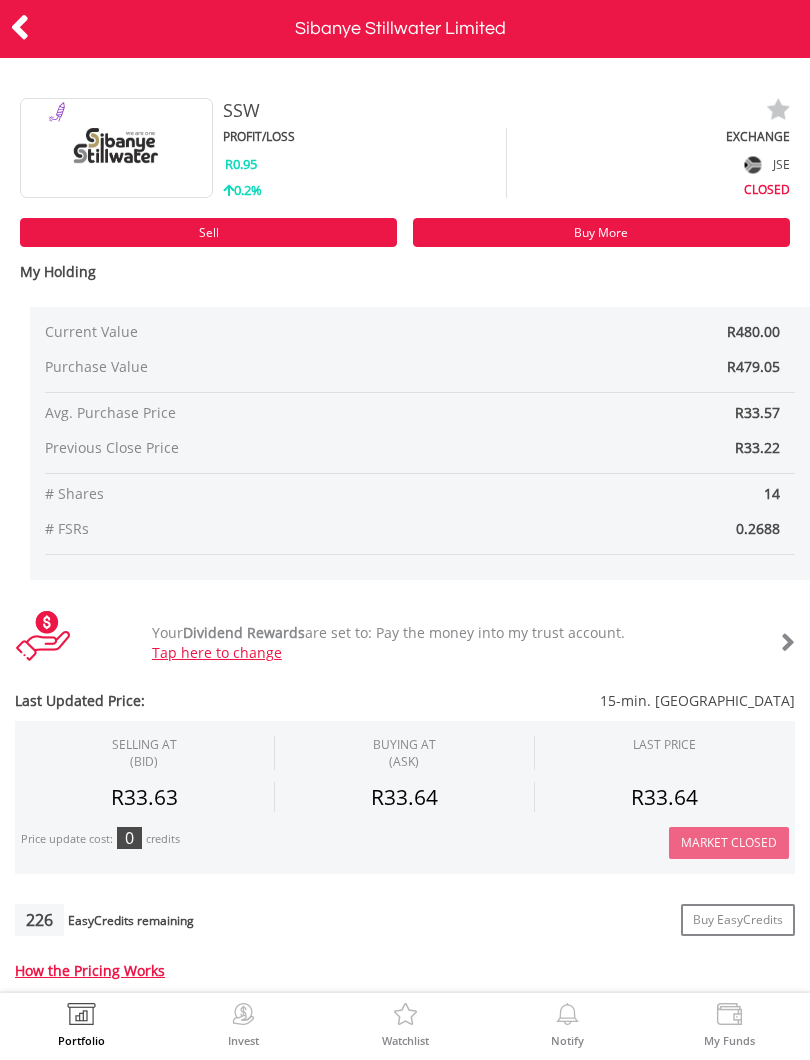 scroll, scrollTop: 0, scrollLeft: 0, axis: both 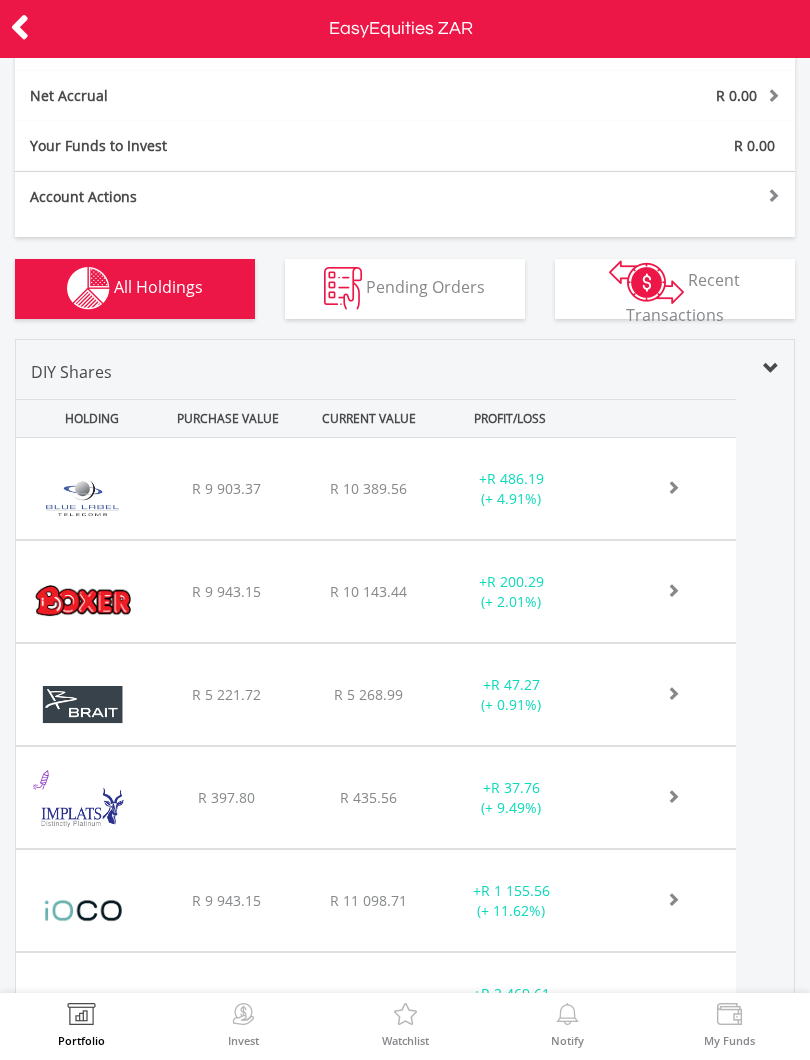 click on "﻿
Impala Platinum Hlgs Limited
R 397.80
R 435.56
R 169.79
+  R 37.76 (+ 9.49%)" at bounding box center [376, 488] 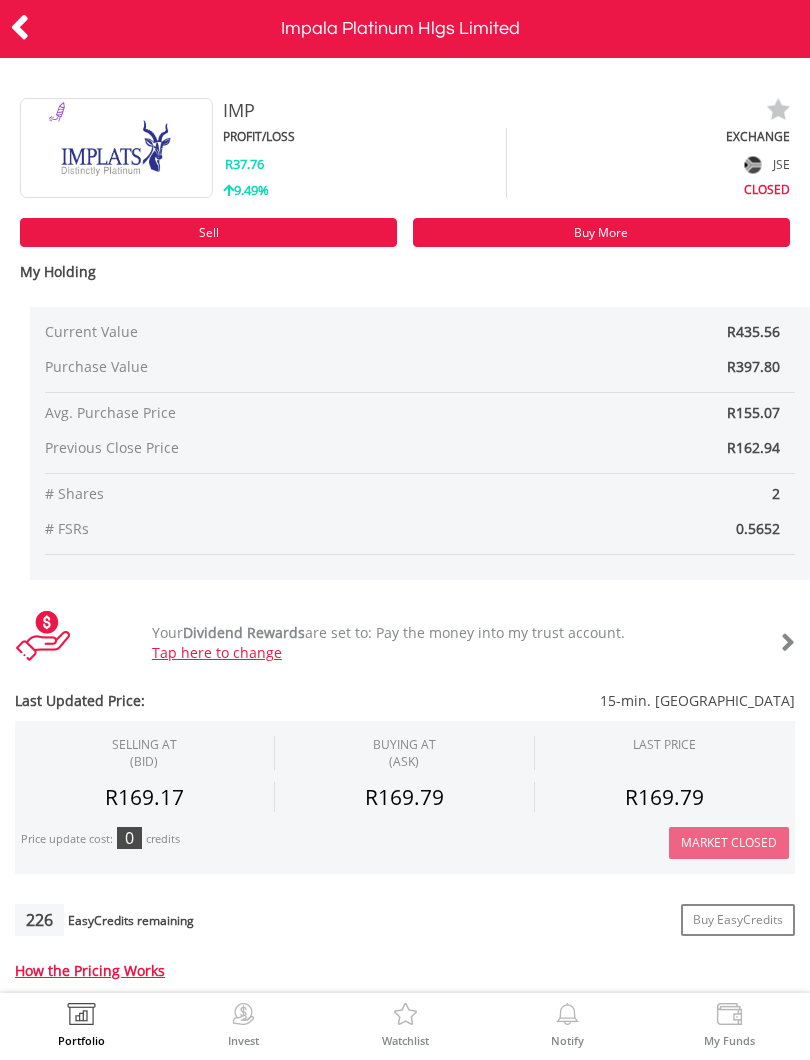 scroll, scrollTop: 0, scrollLeft: 0, axis: both 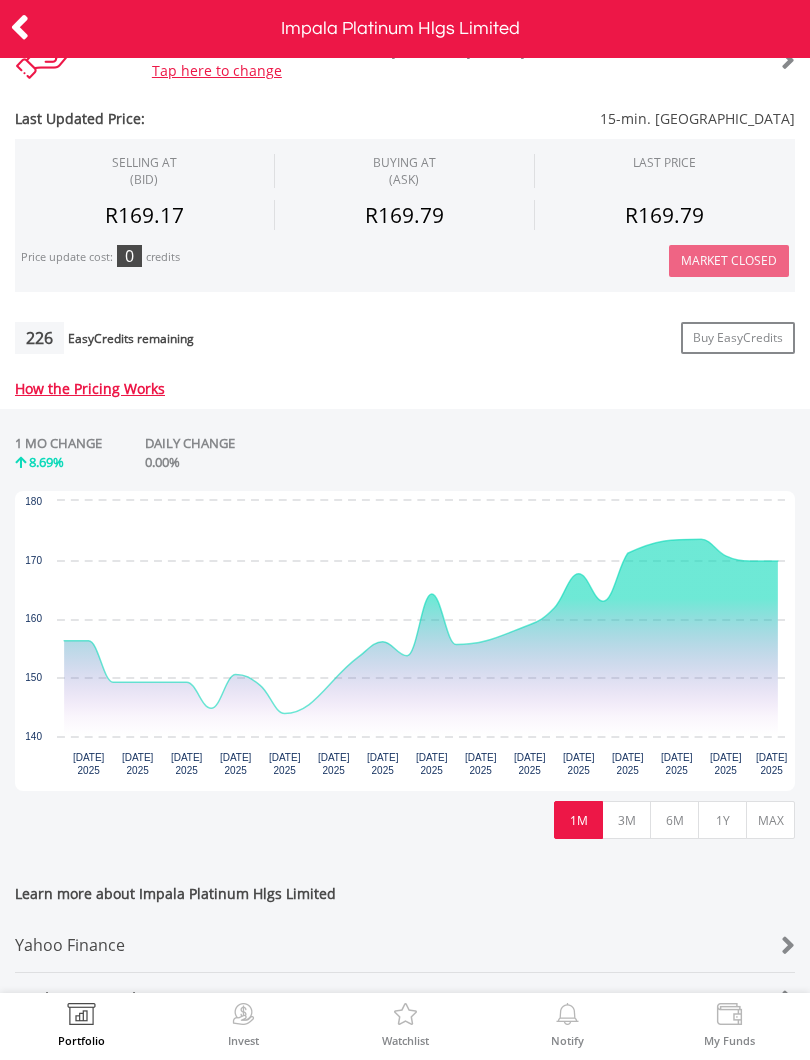 click on "6M" at bounding box center (674, 820) 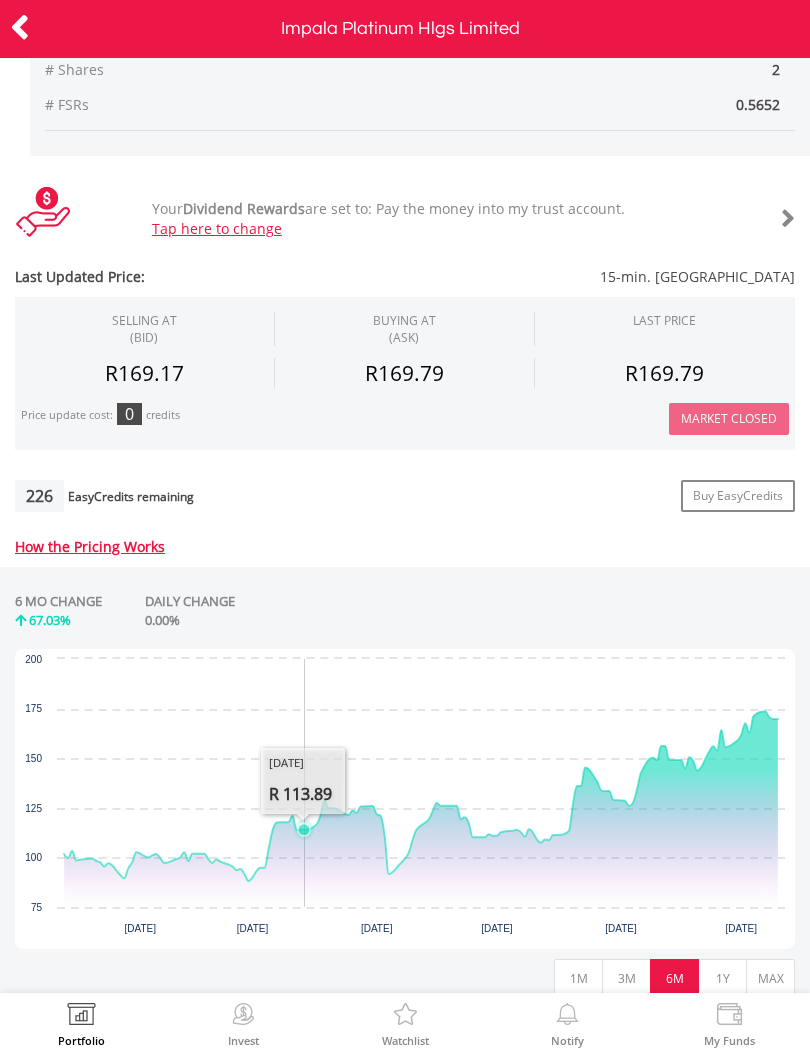 scroll, scrollTop: 437, scrollLeft: 0, axis: vertical 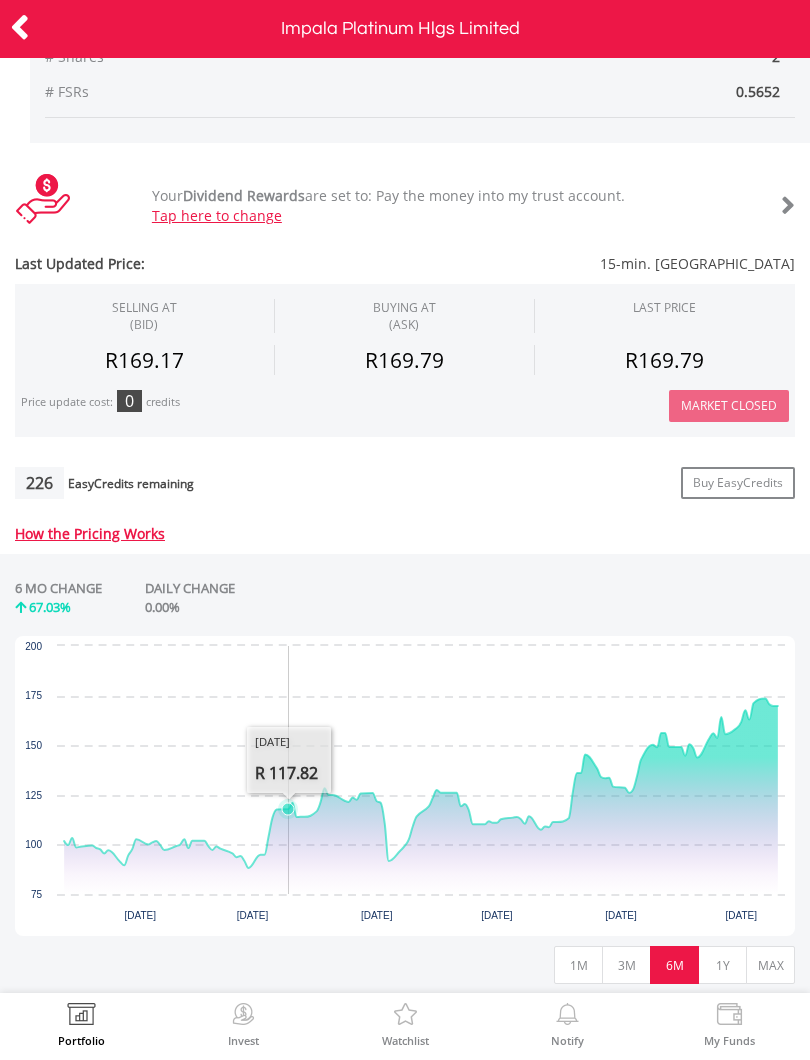 click on "1Y" at bounding box center [722, 965] 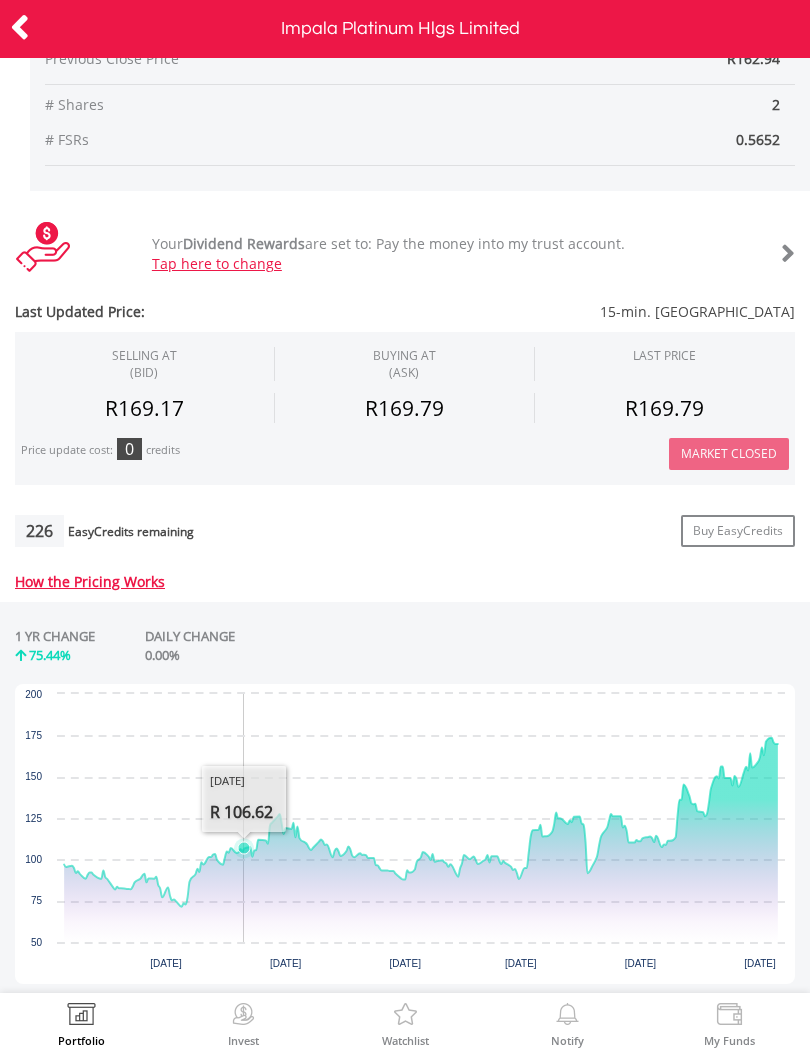 scroll, scrollTop: 395, scrollLeft: 0, axis: vertical 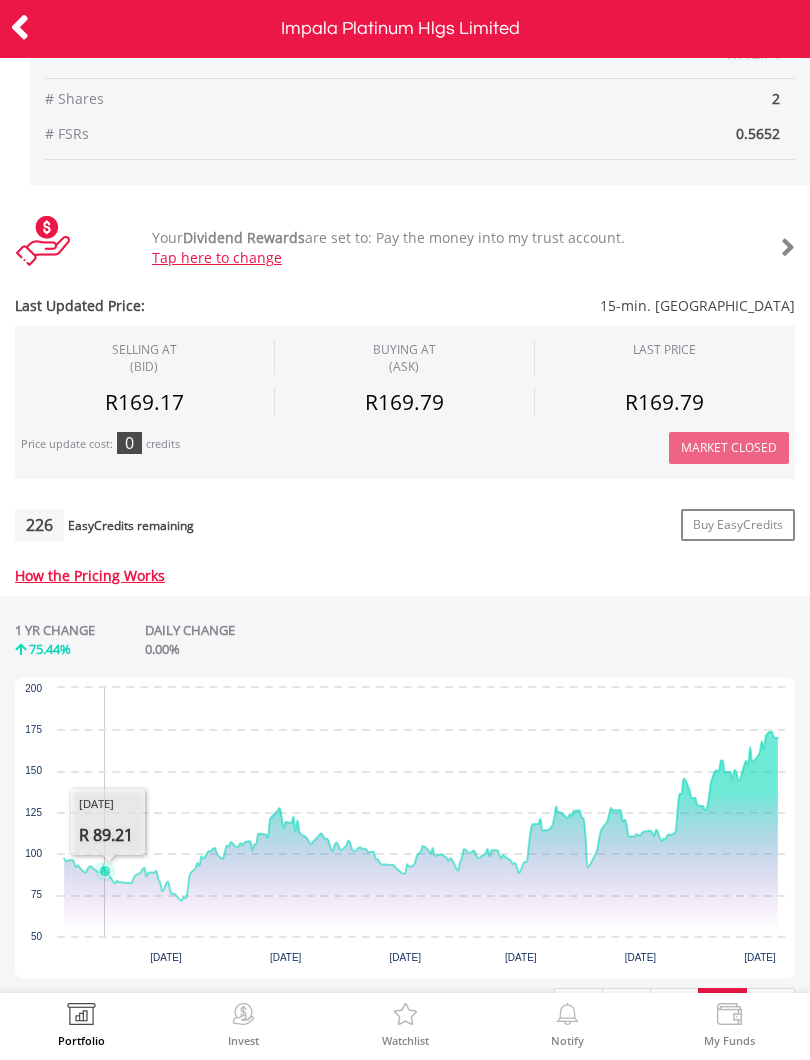 click 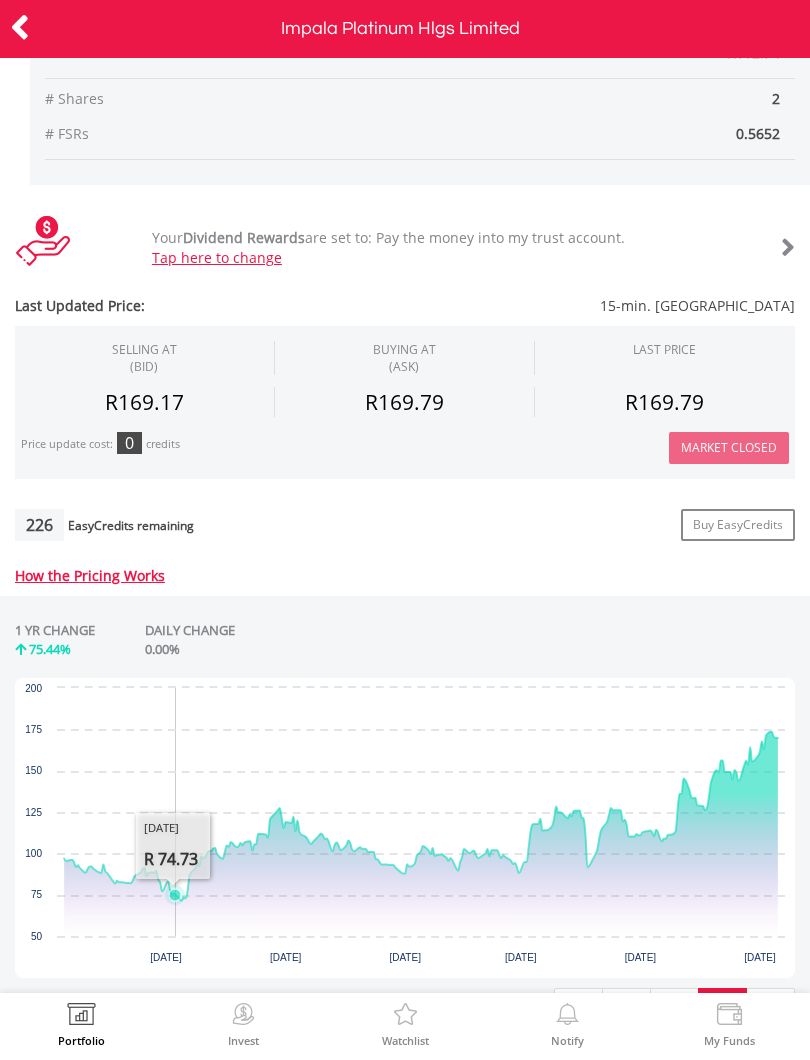 click 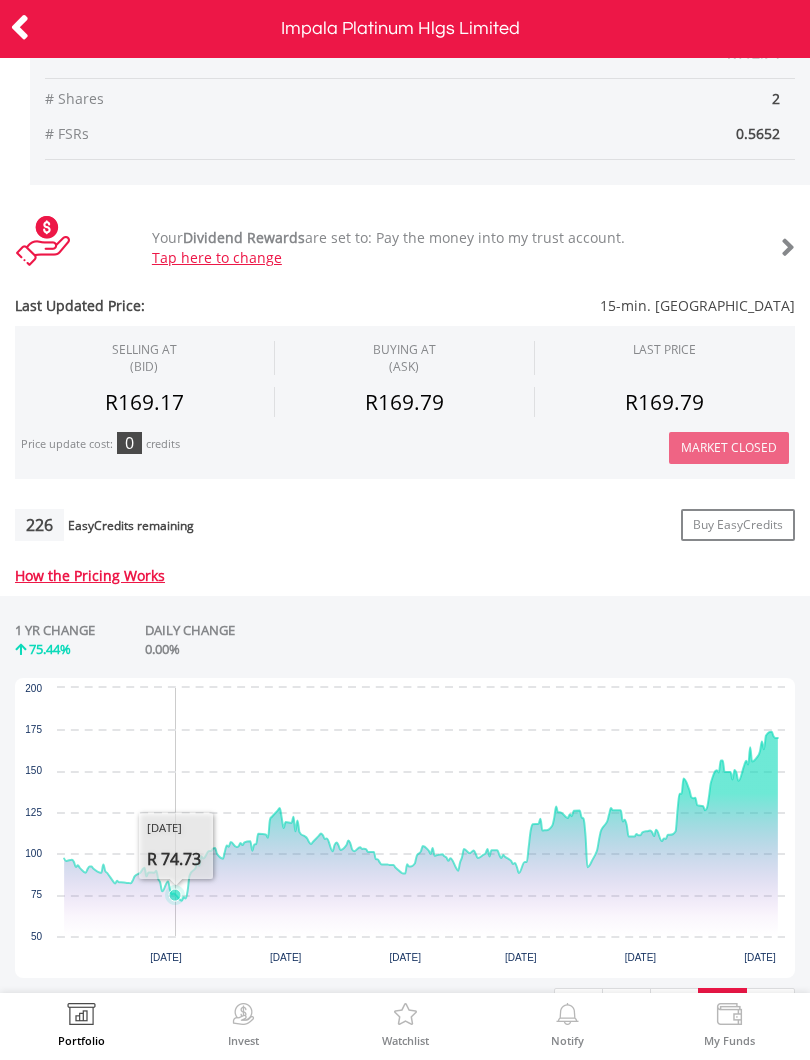click at bounding box center (20, 27) 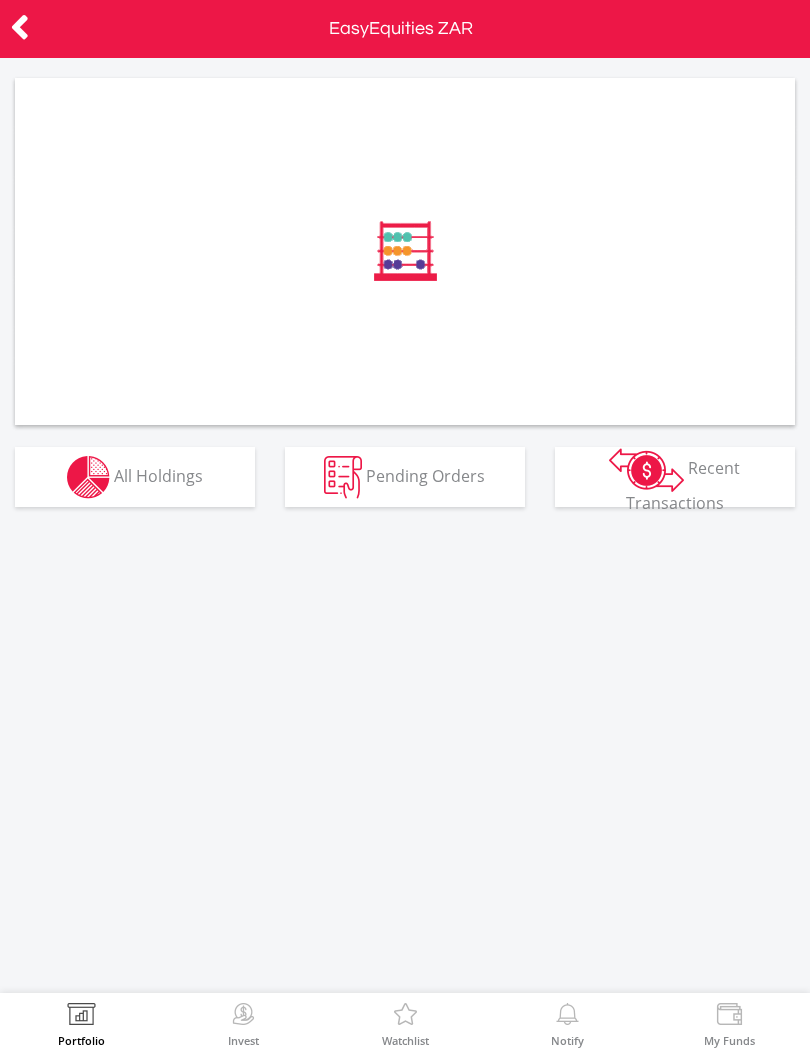 scroll, scrollTop: 0, scrollLeft: 0, axis: both 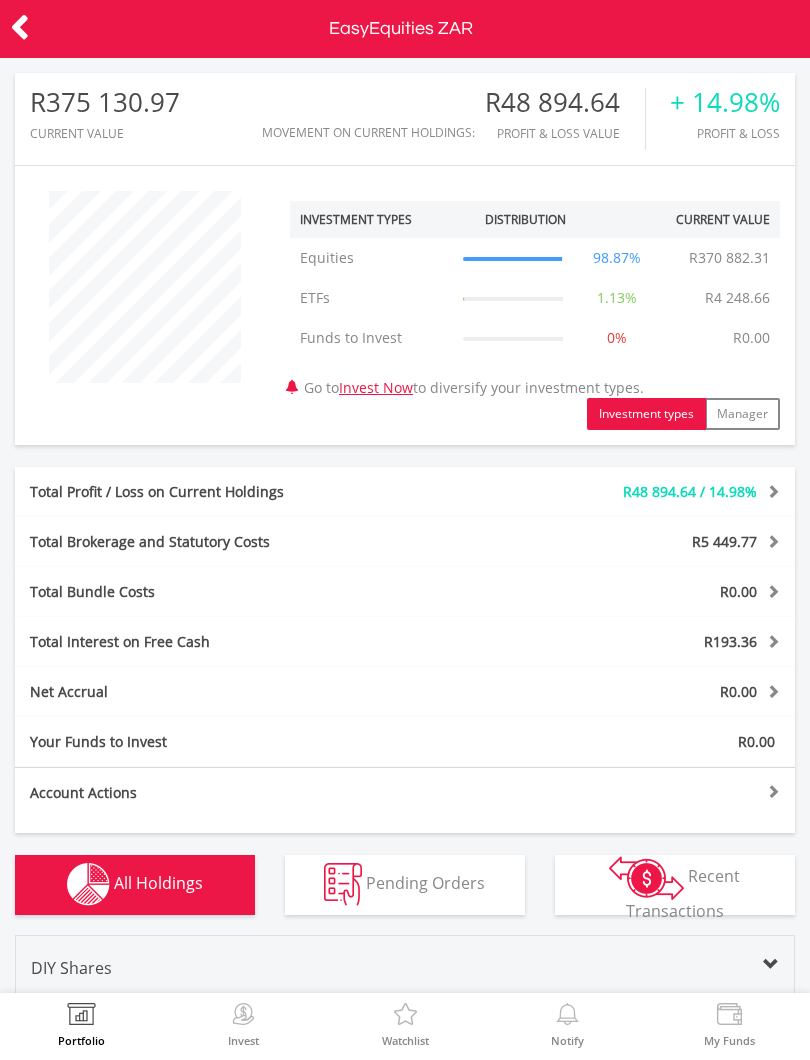 click at bounding box center [40, 29] 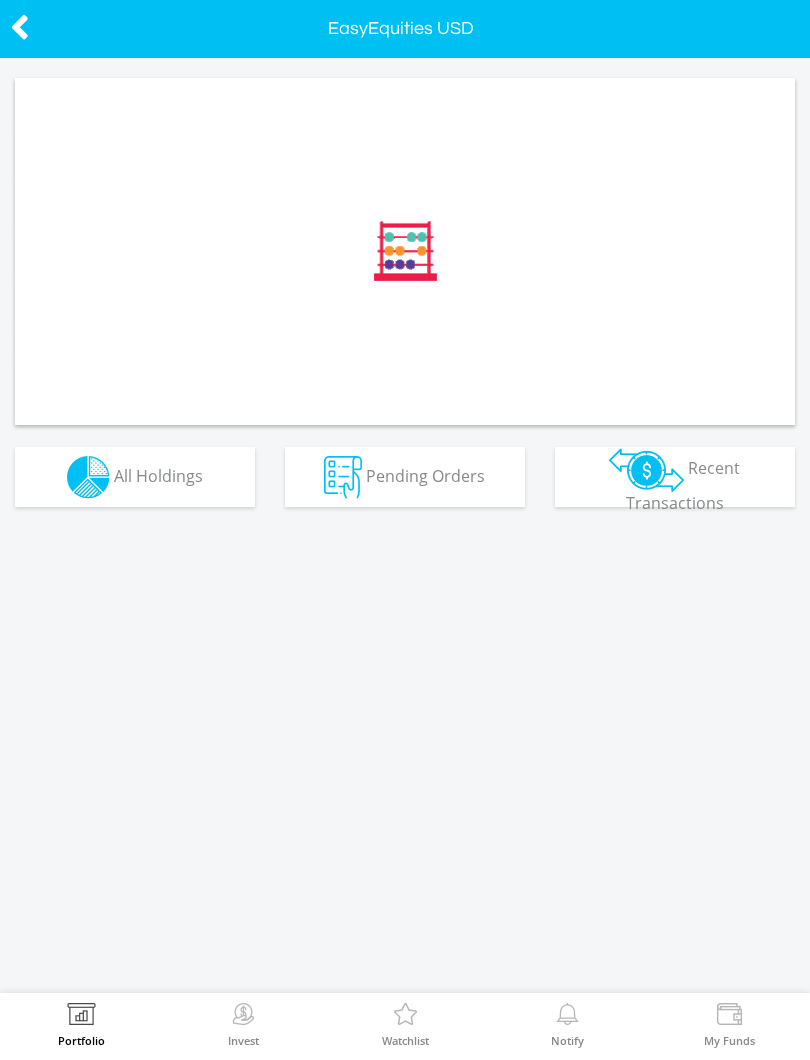 scroll, scrollTop: 0, scrollLeft: 0, axis: both 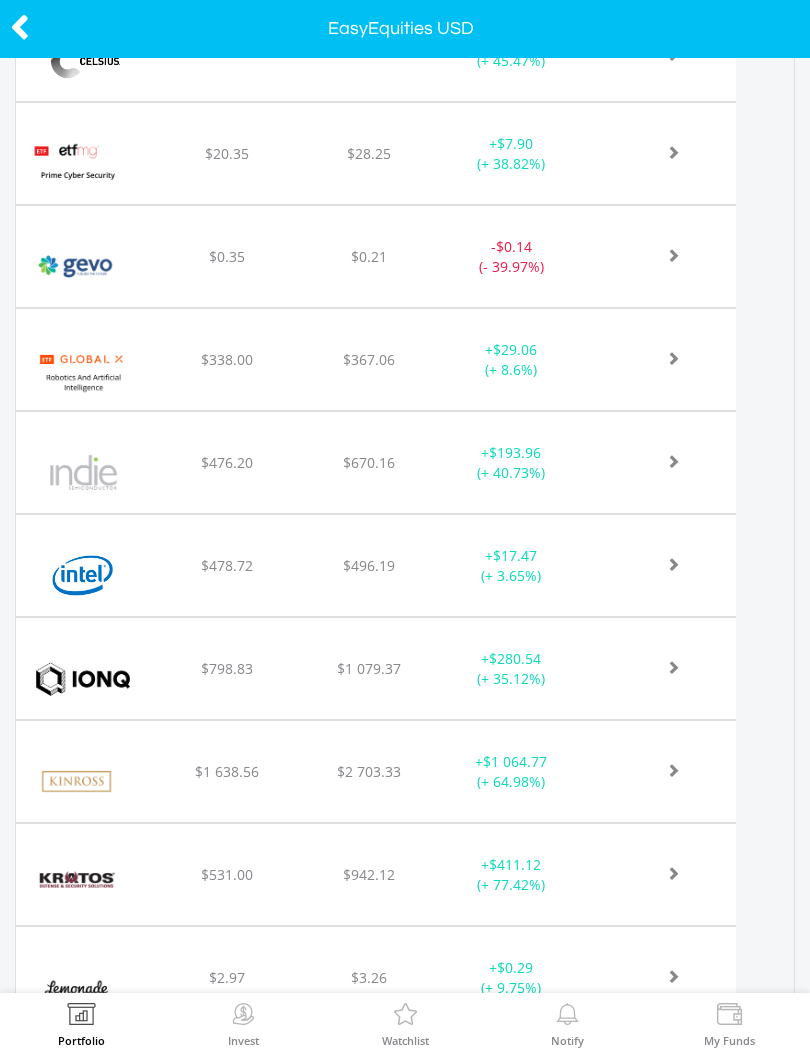 click at bounding box center [660, -361] 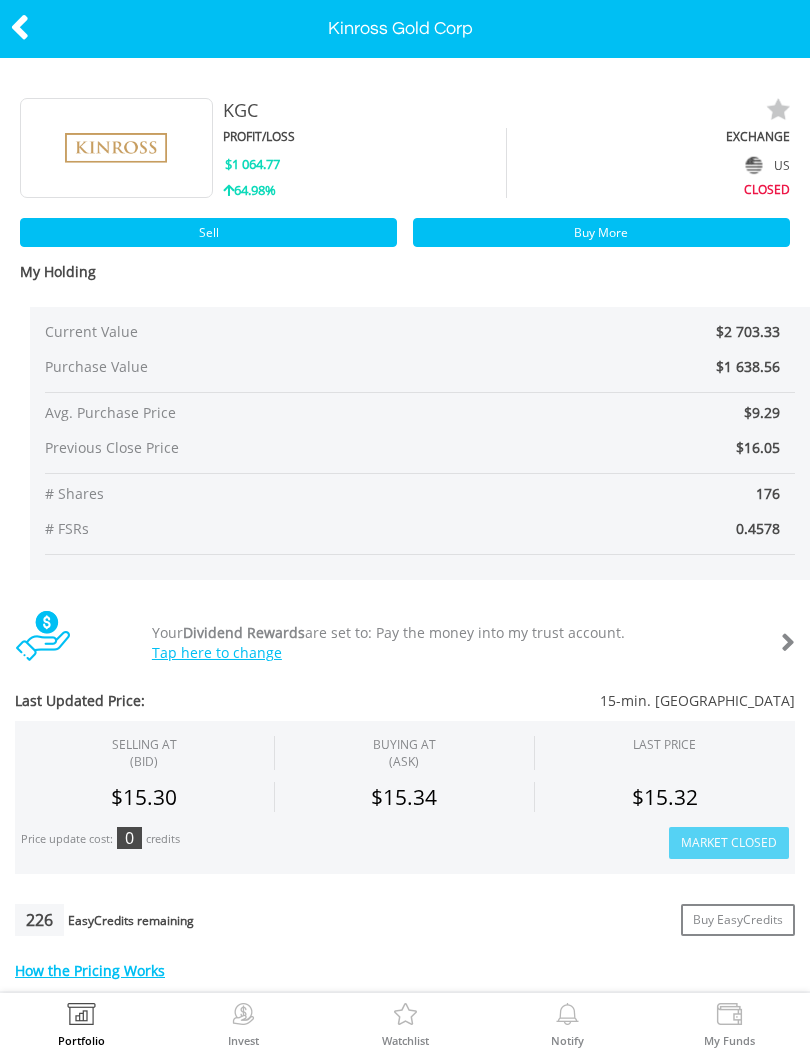 scroll, scrollTop: 0, scrollLeft: 0, axis: both 